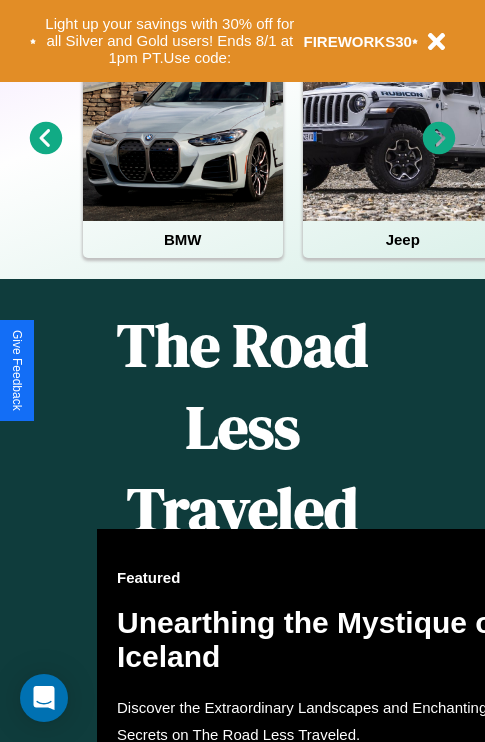scroll, scrollTop: 817, scrollLeft: 0, axis: vertical 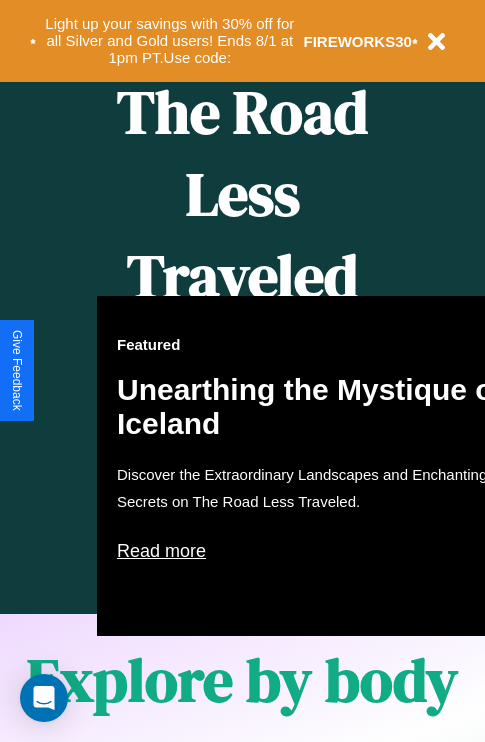 click on "Featured Unearthing the Mystique of Iceland Discover the Extraordinary Landscapes and Enchanting Secrets on The Road Less Traveled. Read more" at bounding box center [317, 466] 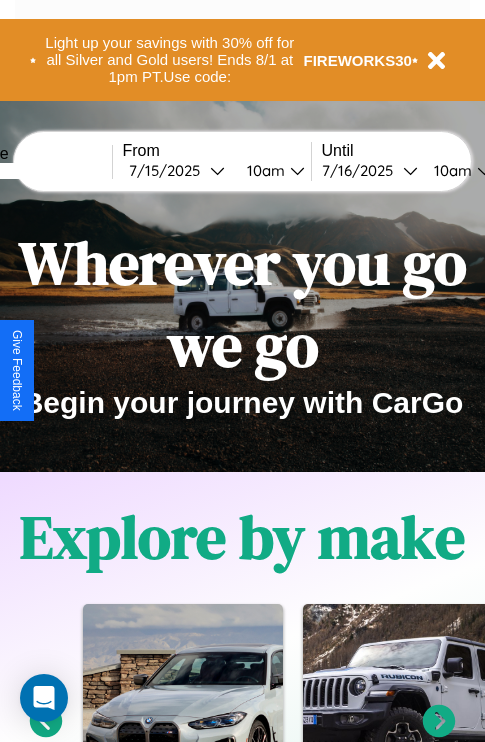 scroll, scrollTop: 0, scrollLeft: 0, axis: both 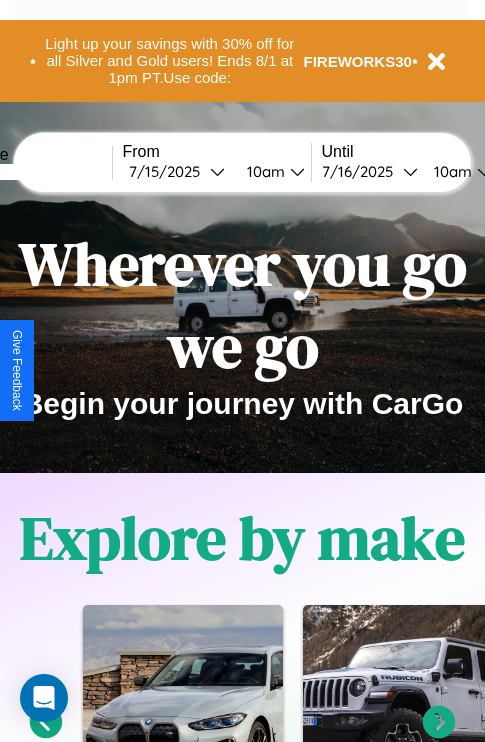 click at bounding box center [37, 172] 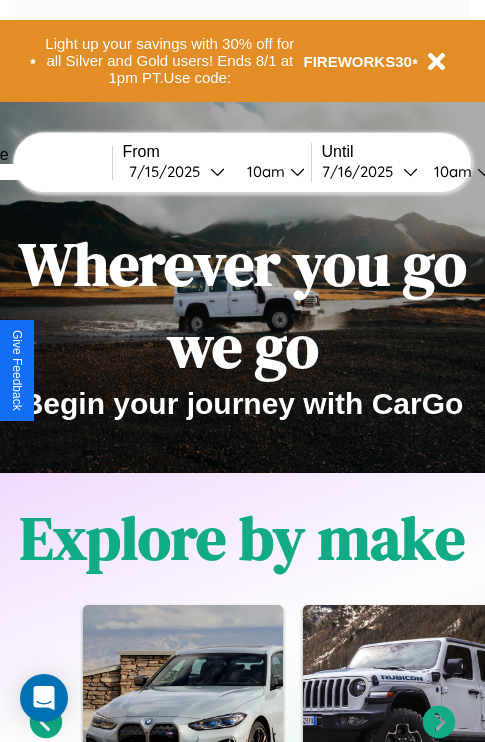 type on "****" 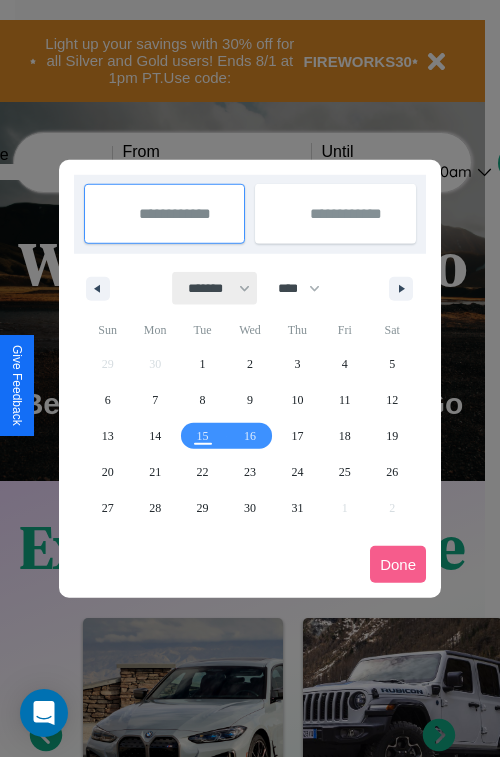 click on "******* ******** ***** ***** *** **** **** ****** ********* ******* ******** ********" at bounding box center (215, 288) 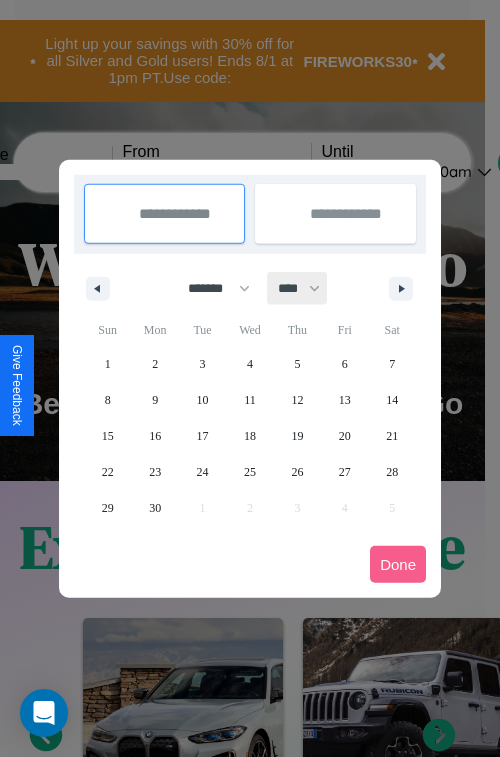 click on "**** **** **** **** **** **** **** **** **** **** **** **** **** **** **** **** **** **** **** **** **** **** **** **** **** **** **** **** **** **** **** **** **** **** **** **** **** **** **** **** **** **** **** **** **** **** **** **** **** **** **** **** **** **** **** **** **** **** **** **** **** **** **** **** **** **** **** **** **** **** **** **** **** **** **** **** **** **** **** **** **** **** **** **** **** **** **** **** **** **** **** **** **** **** **** **** **** **** **** **** **** **** **** **** **** **** **** **** **** **** **** **** **** **** **** **** **** **** **** **** ****" at bounding box center [298, 288] 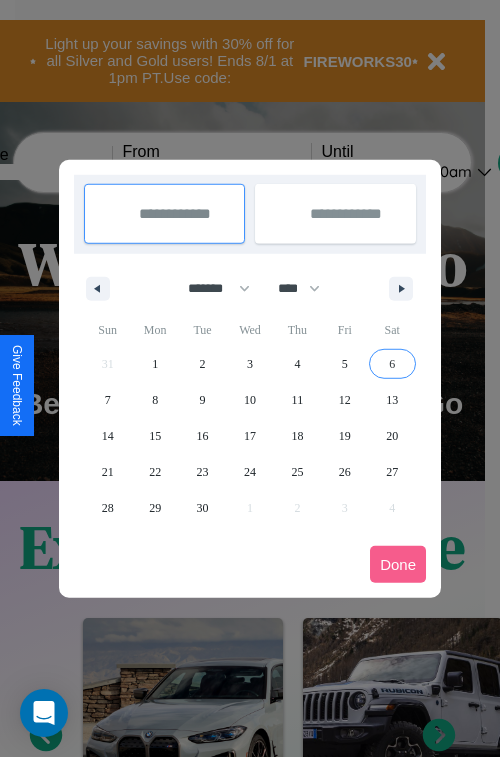 click on "6" at bounding box center (392, 364) 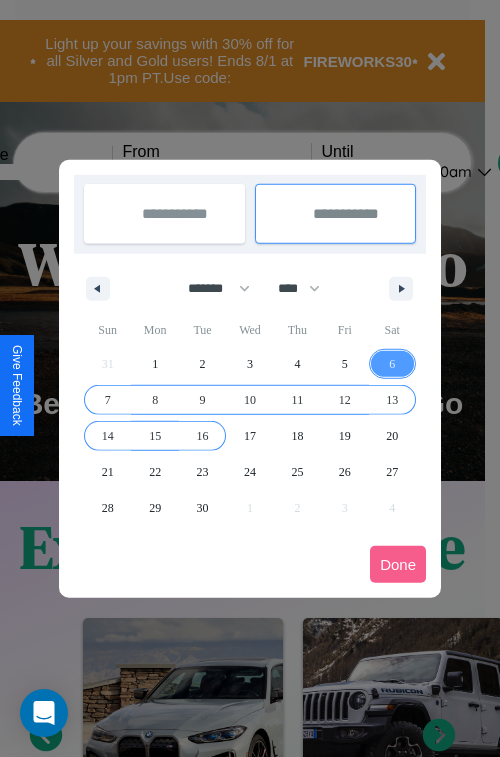 click on "16" at bounding box center [203, 436] 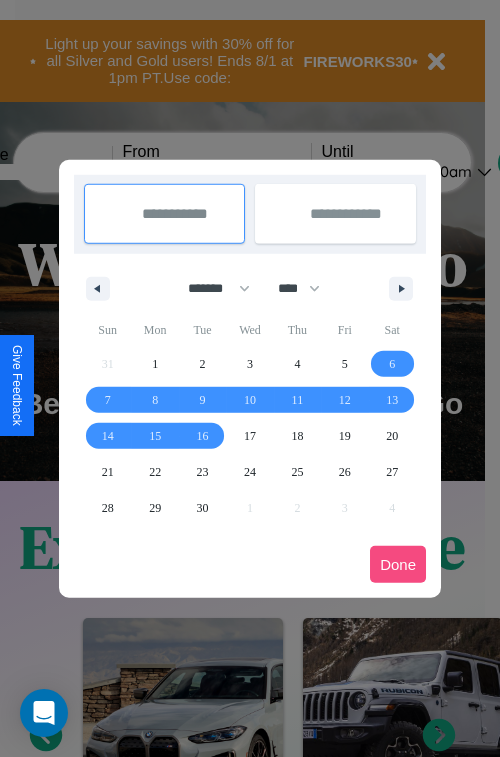 click on "Done" at bounding box center (398, 564) 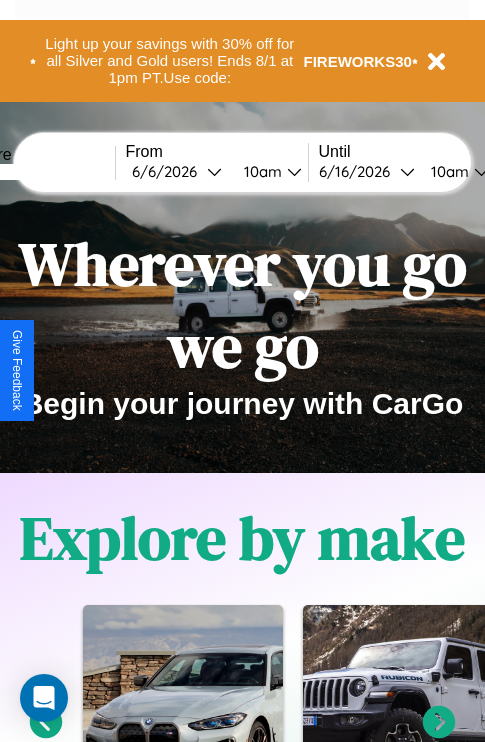 scroll, scrollTop: 0, scrollLeft: 71, axis: horizontal 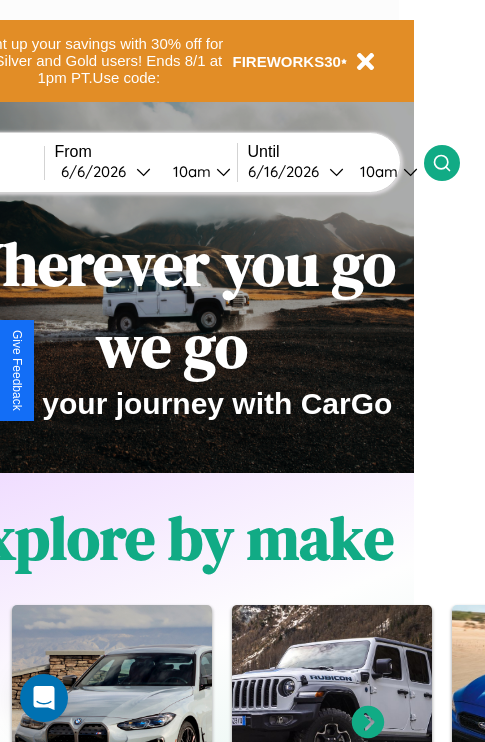 click 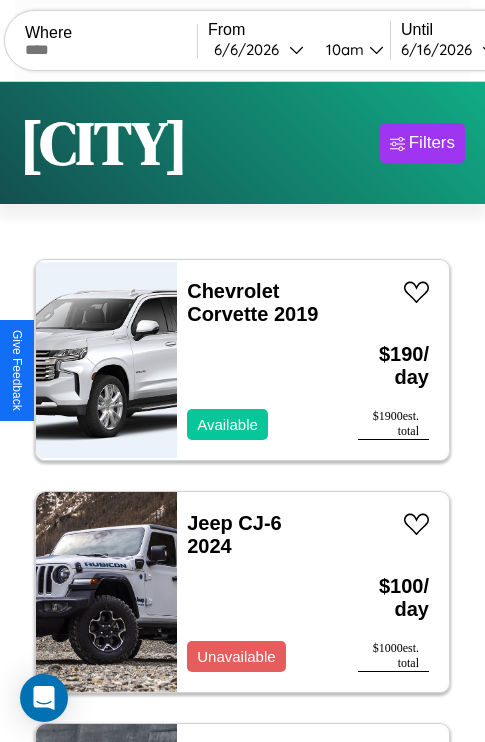 scroll, scrollTop: 79, scrollLeft: 0, axis: vertical 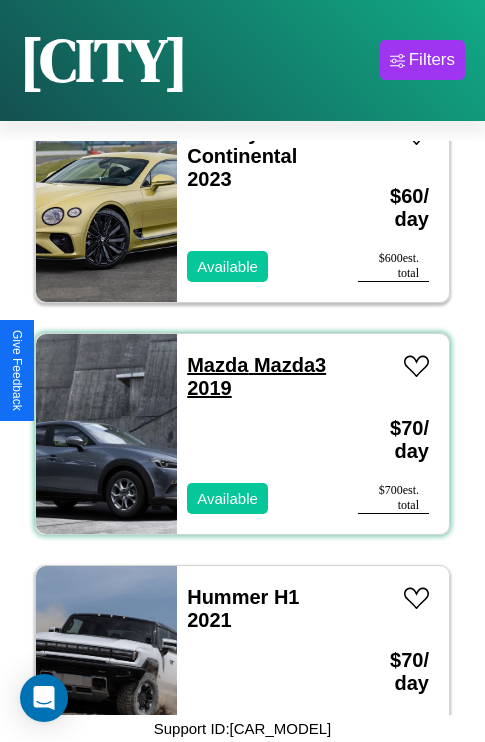click on "Mazda   Mazda3   2019" at bounding box center [256, 376] 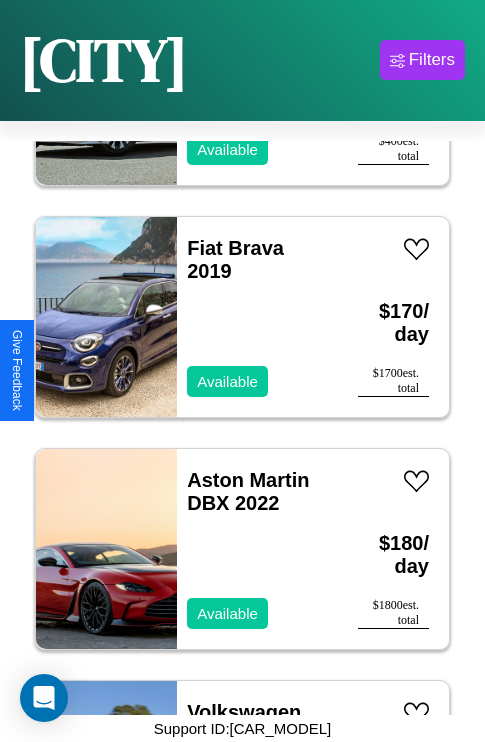 scroll, scrollTop: 29307, scrollLeft: 0, axis: vertical 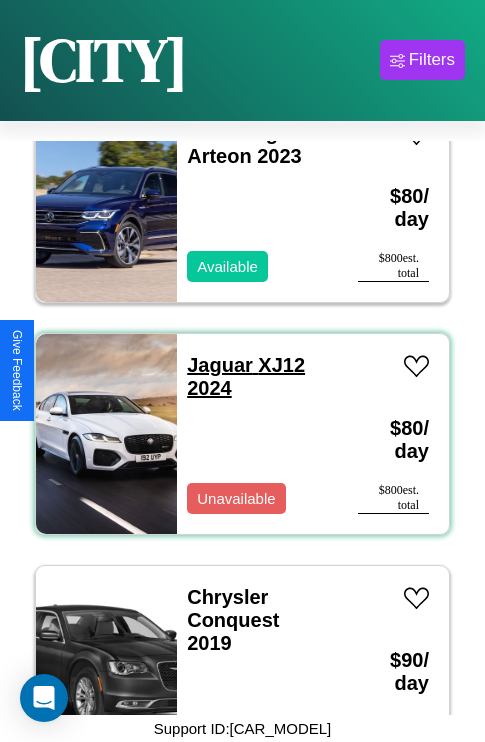 click on "Jaguar   XJ12   2024" at bounding box center [246, 376] 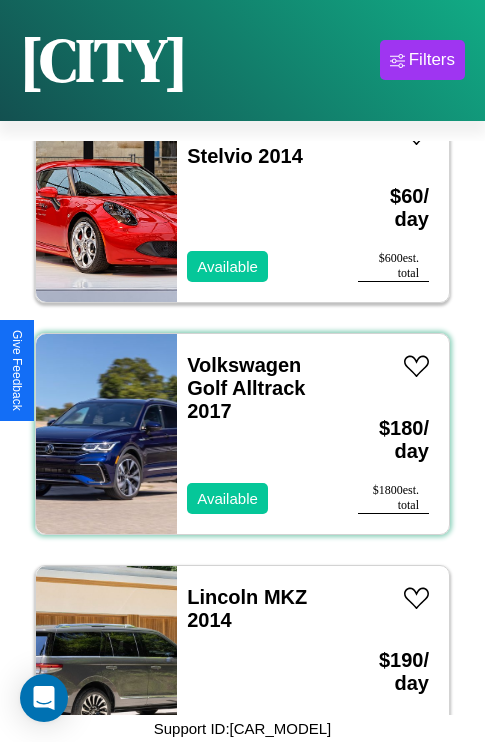 click on "Volkswagen   Golf Alltrack   2017 Available" at bounding box center (257, 434) 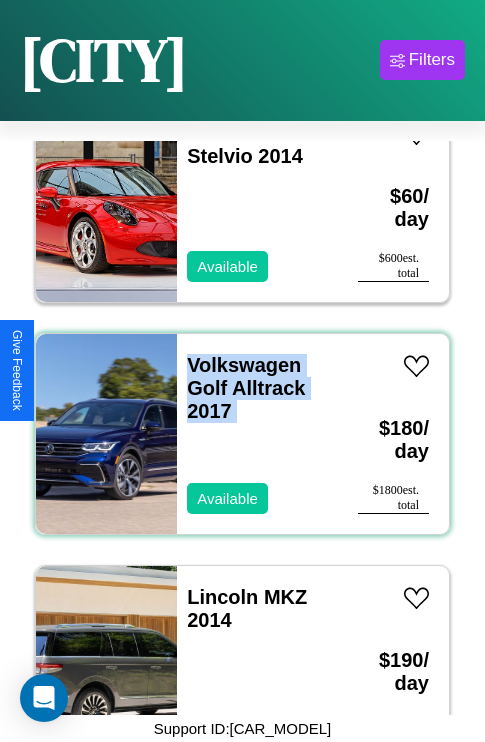 click on "Volkswagen   Golf Alltrack   2017 Available" at bounding box center (257, 434) 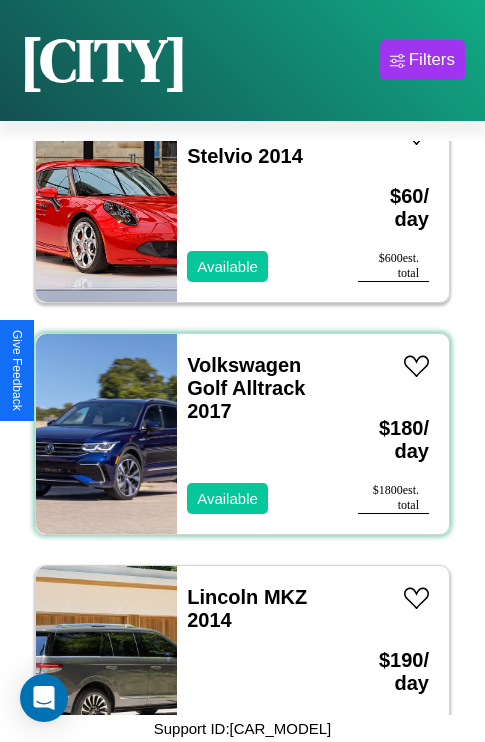 click on "Volkswagen   Golf Alltrack   2017 Available" at bounding box center [257, 434] 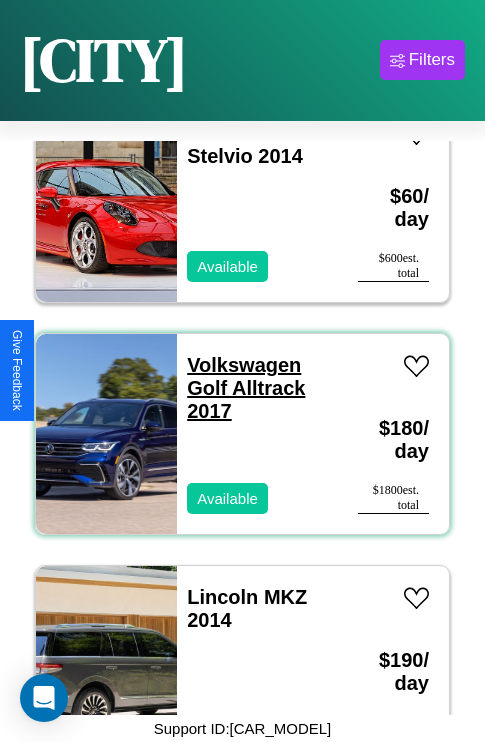click on "Volkswagen   Golf Alltrack   2017" at bounding box center (246, 388) 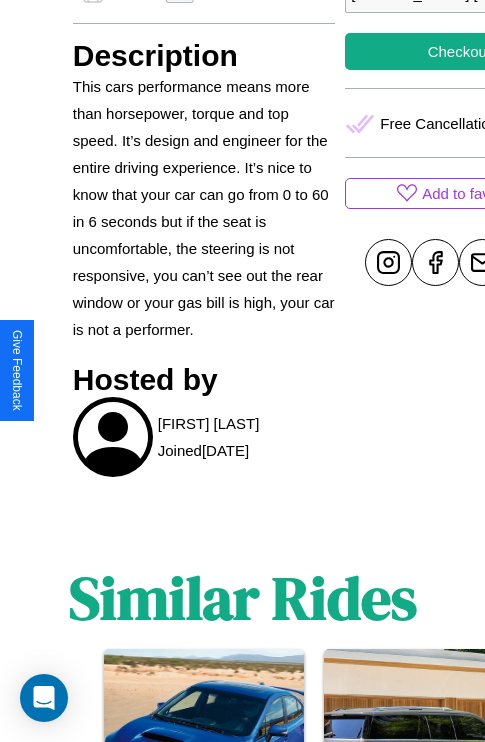 scroll, scrollTop: 1028, scrollLeft: 0, axis: vertical 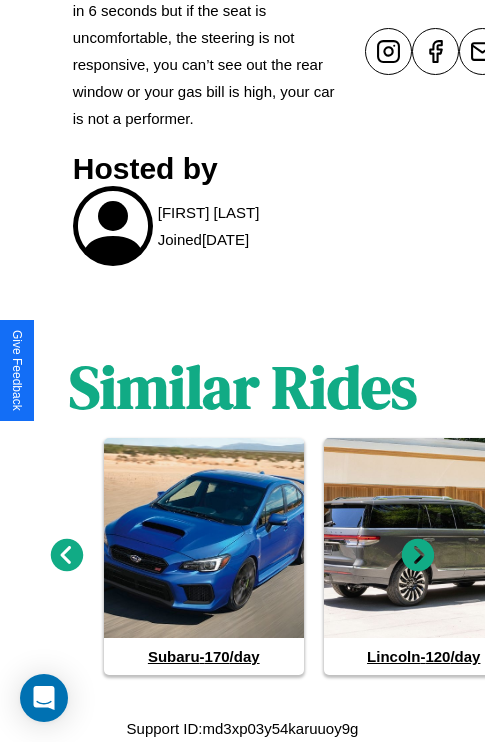click 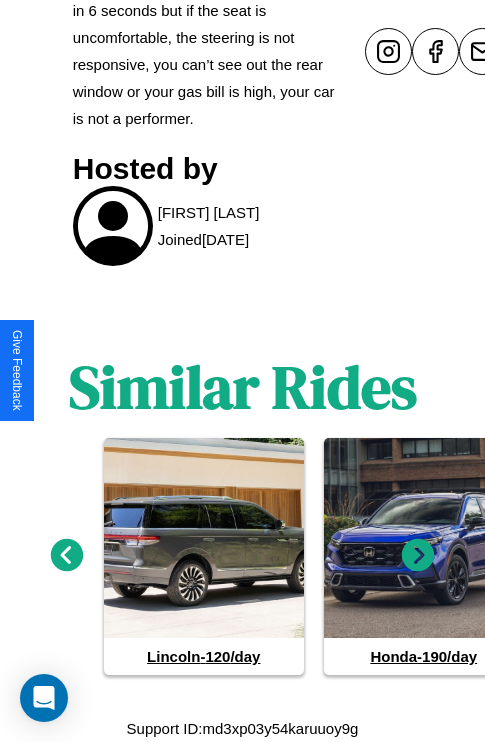 click 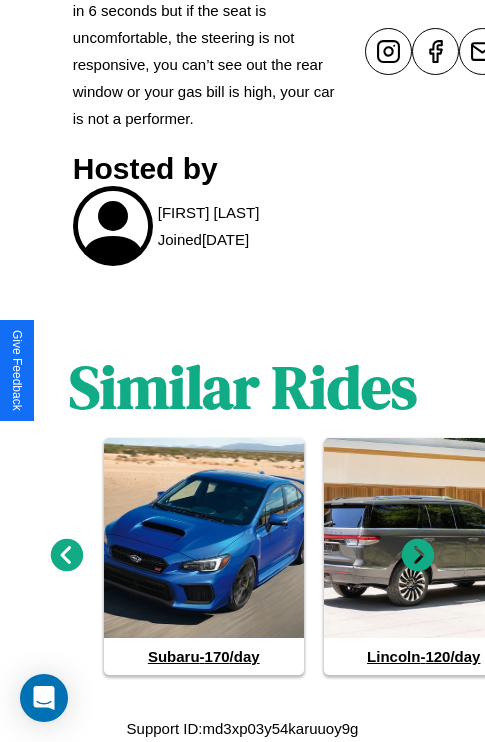 click 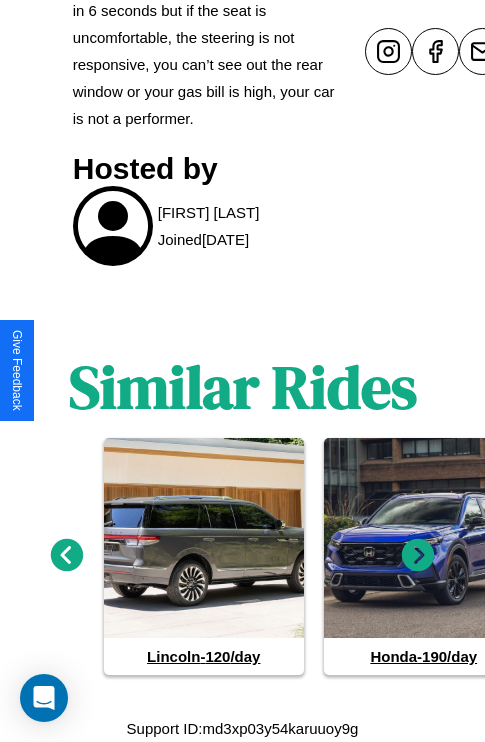 click 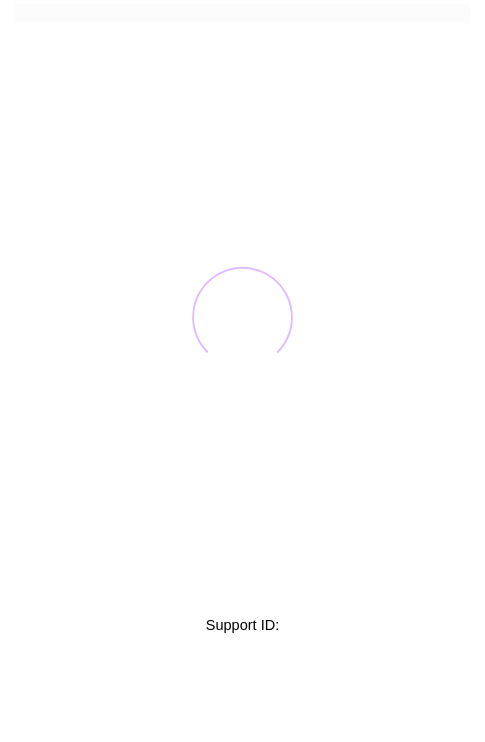 scroll, scrollTop: 0, scrollLeft: 0, axis: both 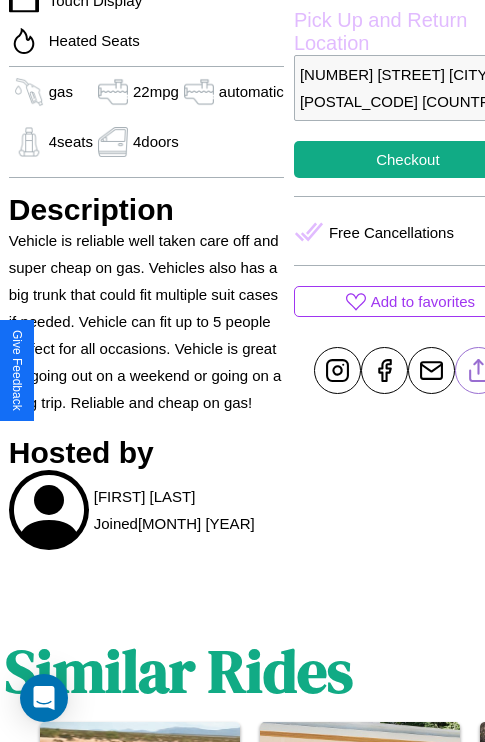 click 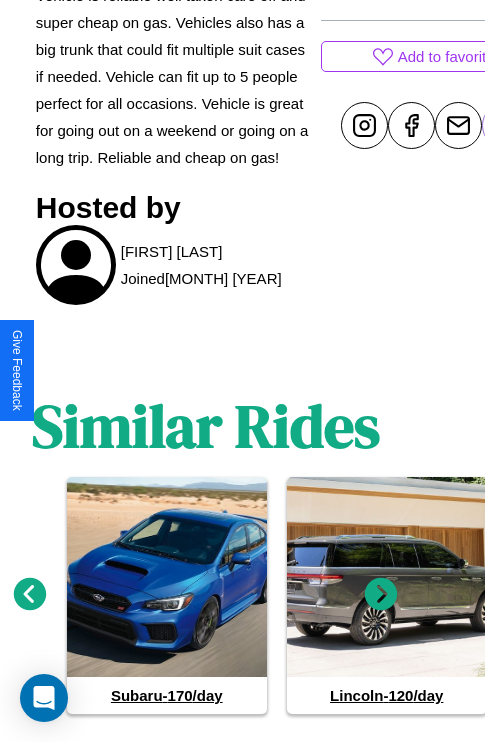 scroll, scrollTop: 1020, scrollLeft: 30, axis: both 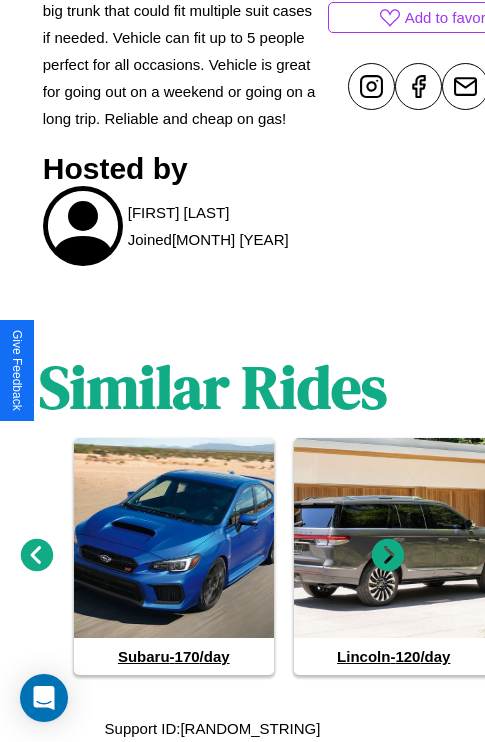 click 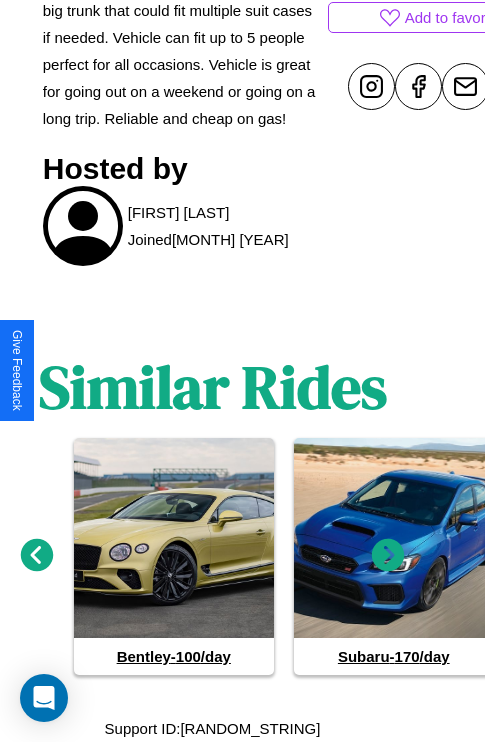 click 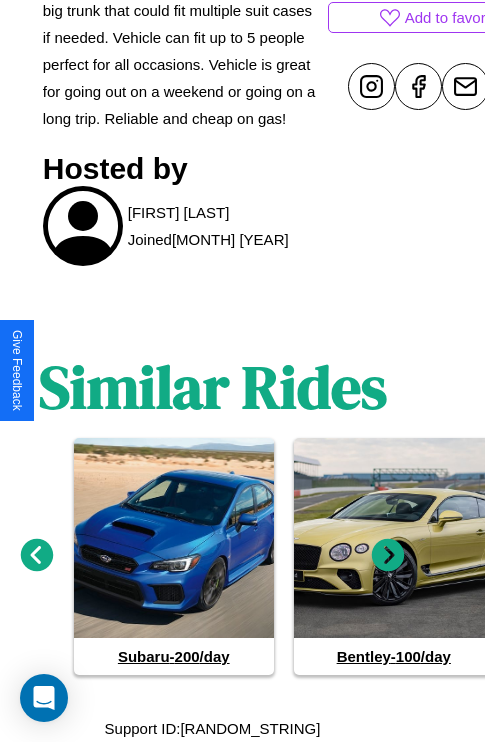 click 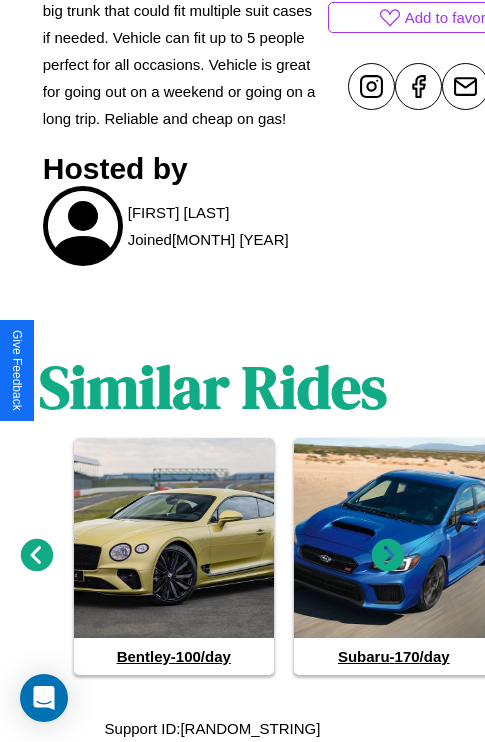click 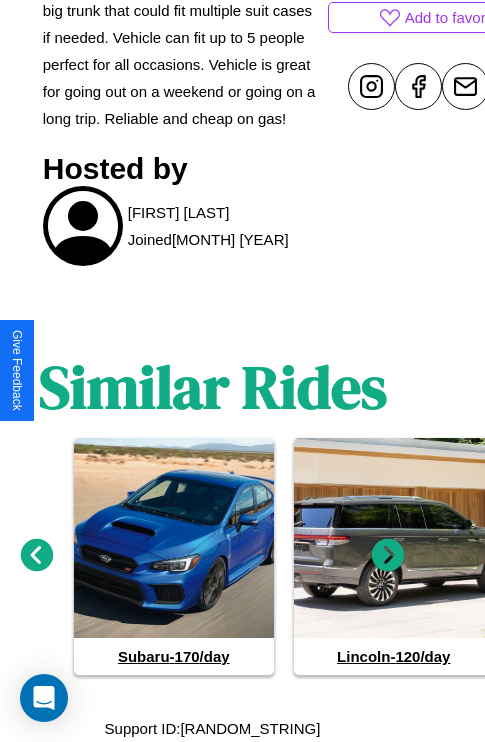 click 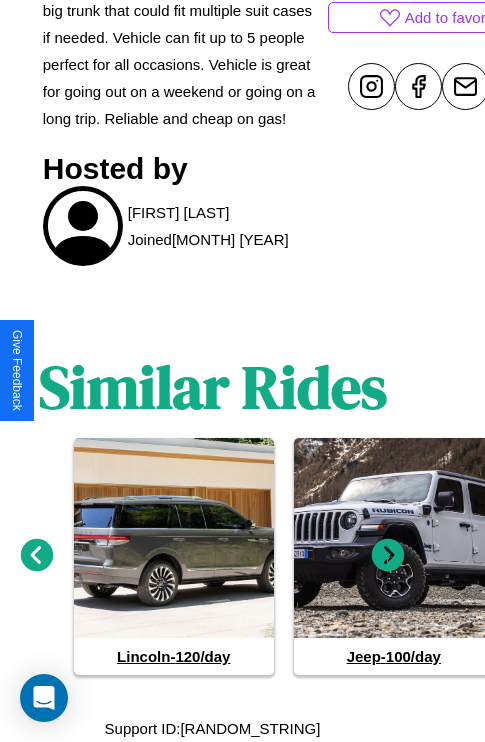 click 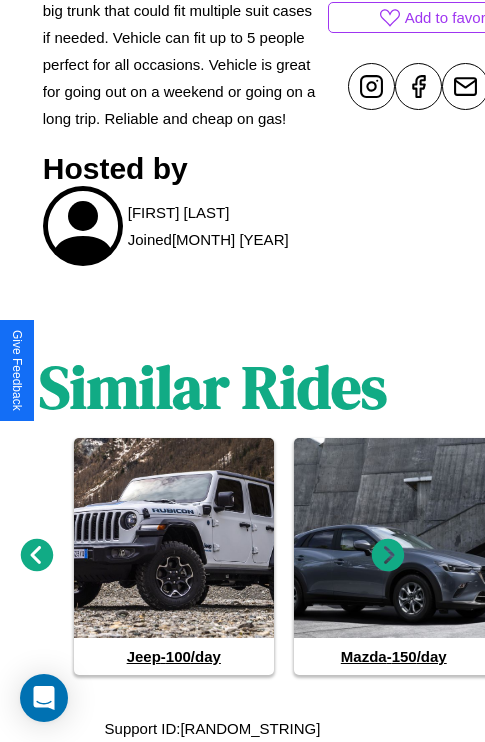 click 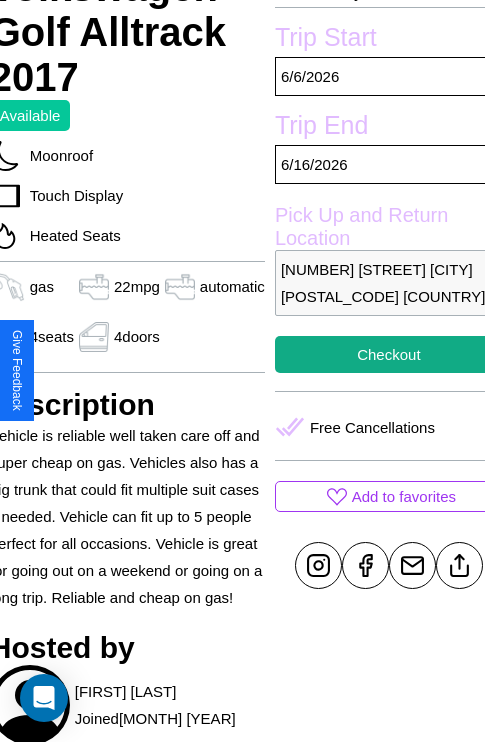scroll, scrollTop: 498, scrollLeft: 84, axis: both 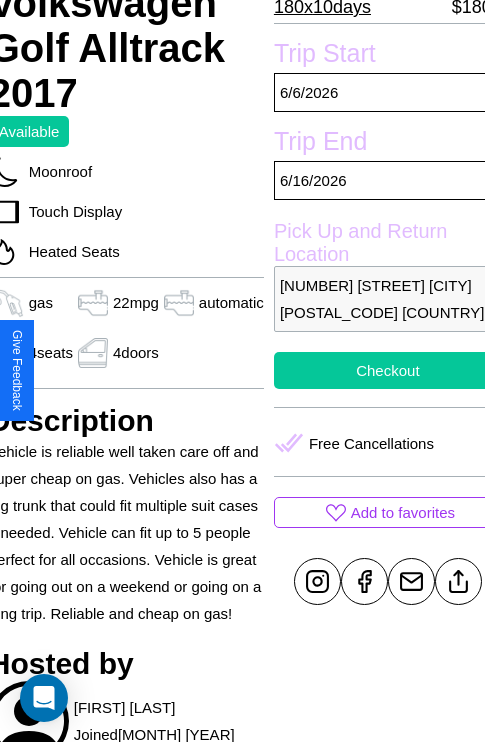 click on "Checkout" at bounding box center [388, 370] 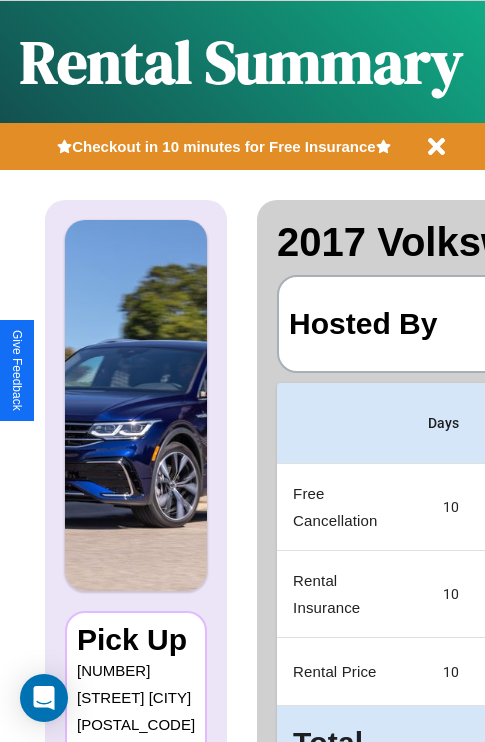 scroll, scrollTop: 0, scrollLeft: 378, axis: horizontal 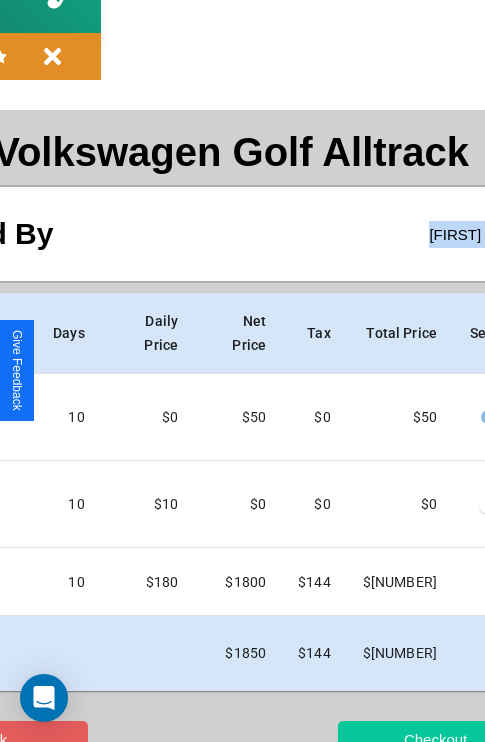 click on "Checkout" at bounding box center [435, 739] 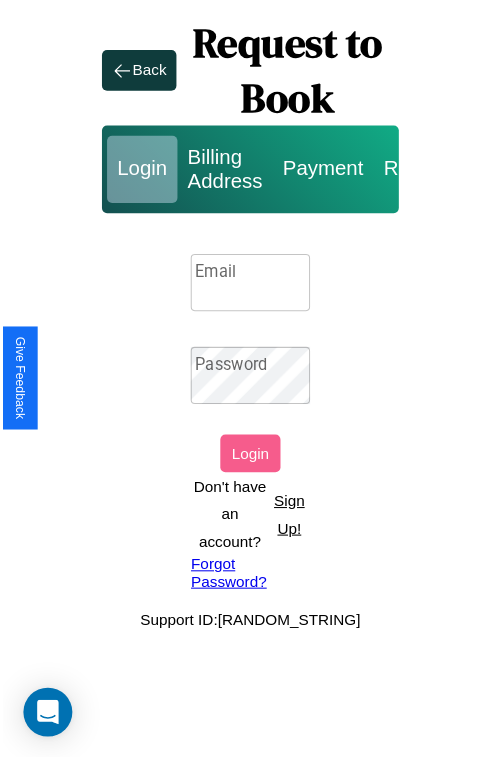 scroll, scrollTop: 0, scrollLeft: 0, axis: both 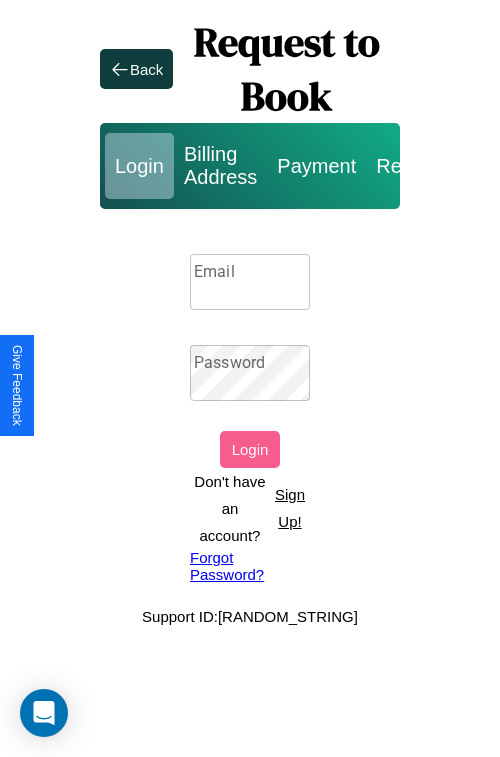 click on "Sign Up!" at bounding box center (290, 508) 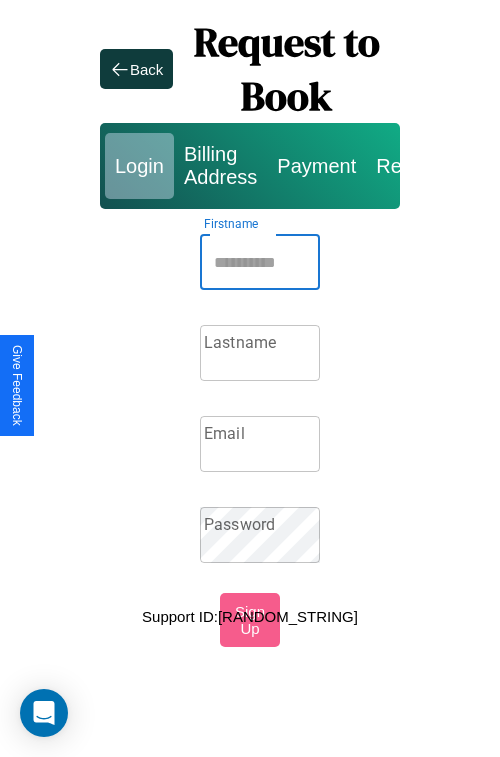 click on "Firstname" at bounding box center (260, 262) 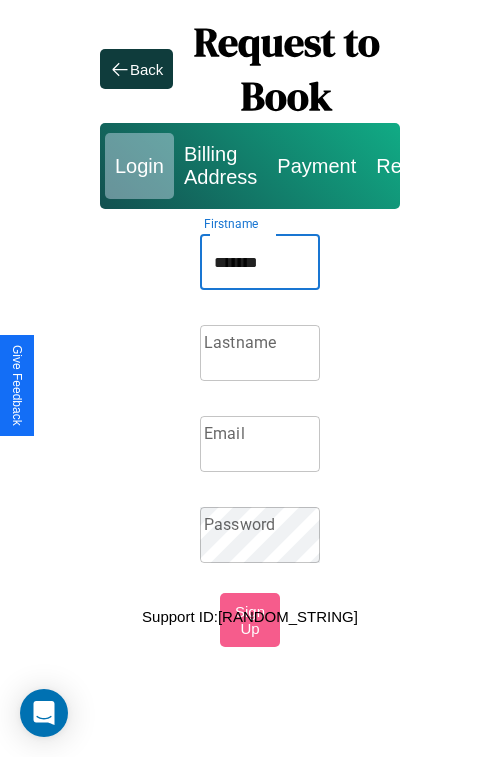 type on "*******" 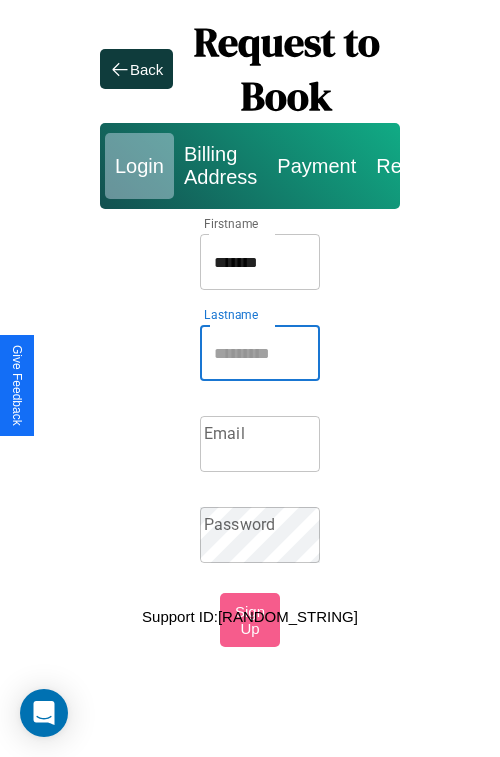 click on "Lastname" at bounding box center (260, 353) 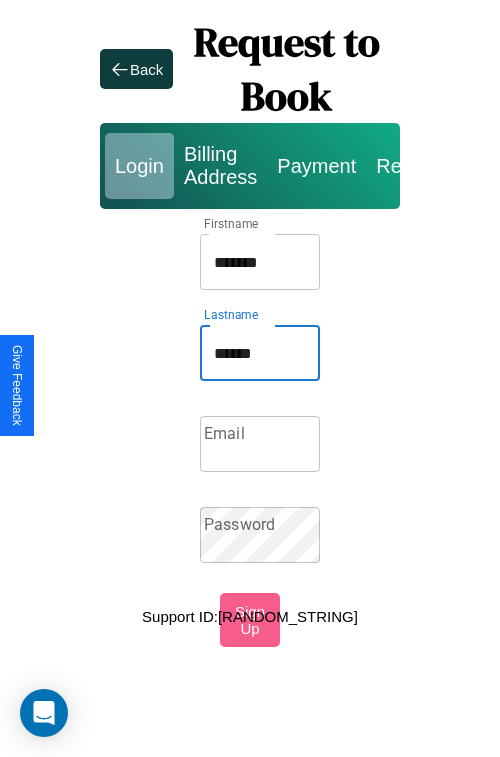 type on "******" 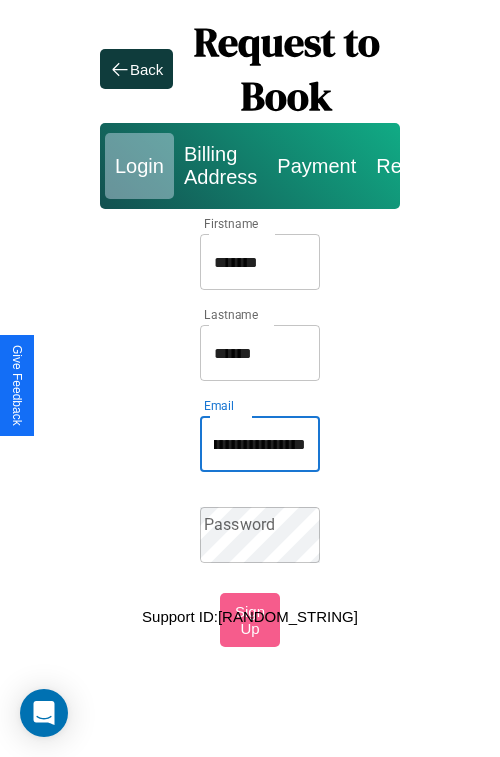 scroll, scrollTop: 0, scrollLeft: 130, axis: horizontal 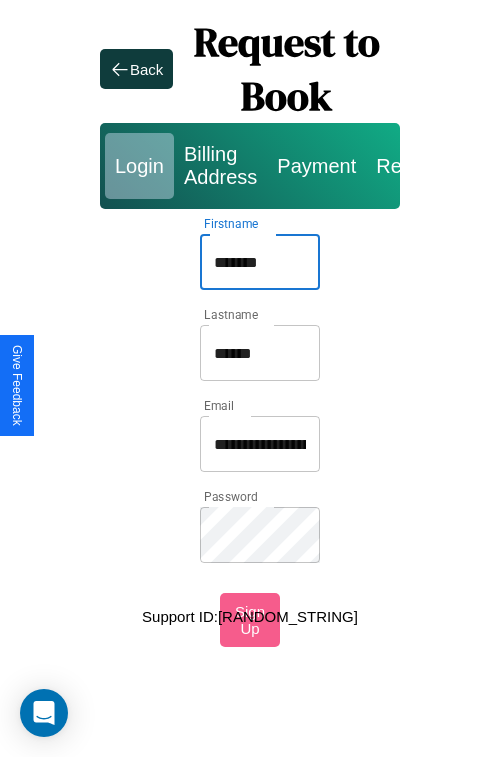 click on "*******" at bounding box center (260, 262) 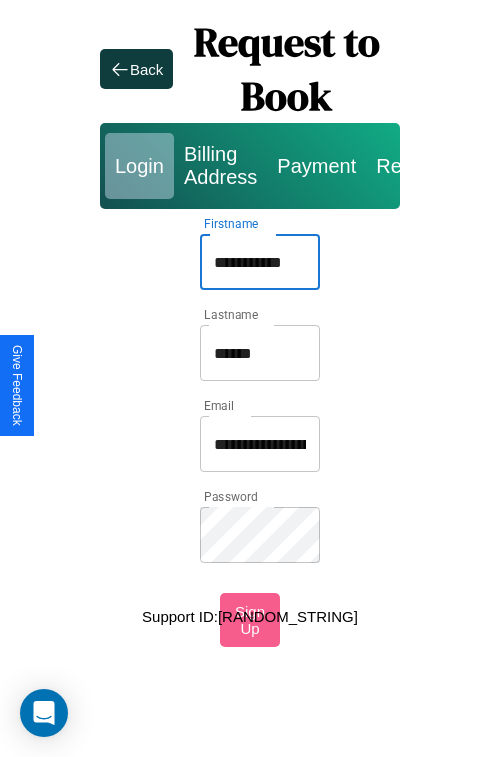 type on "**********" 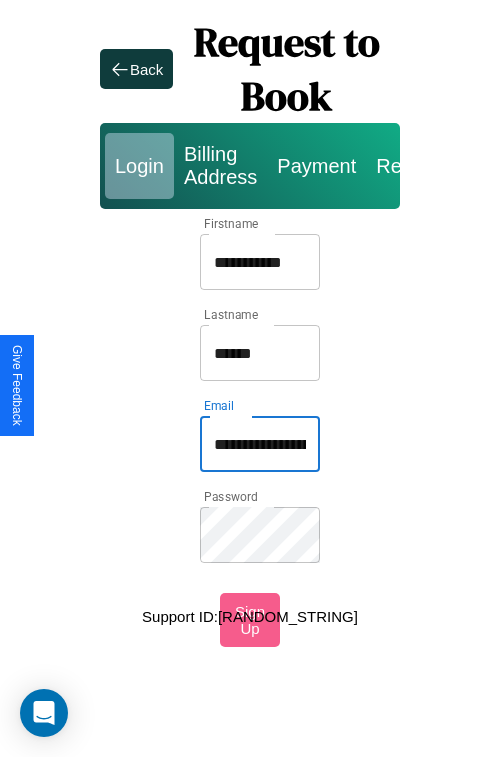 click on "**********" at bounding box center [260, 444] 